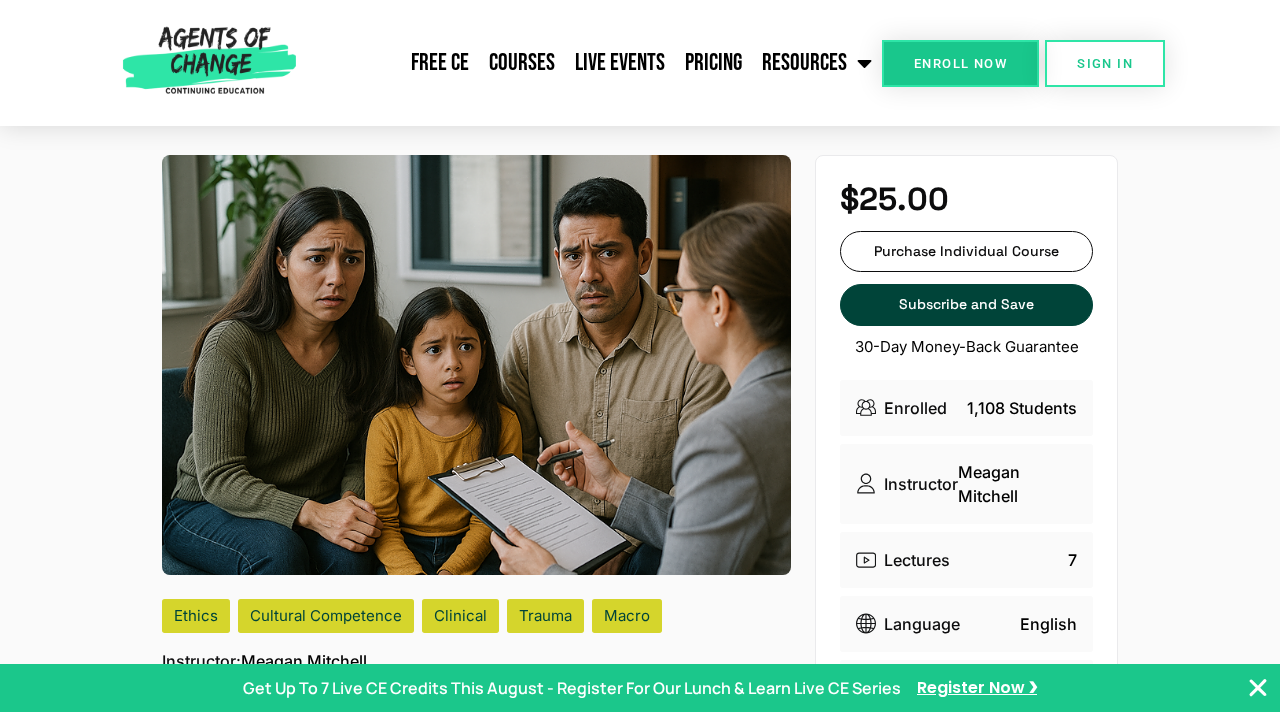 scroll, scrollTop: 0, scrollLeft: 0, axis: both 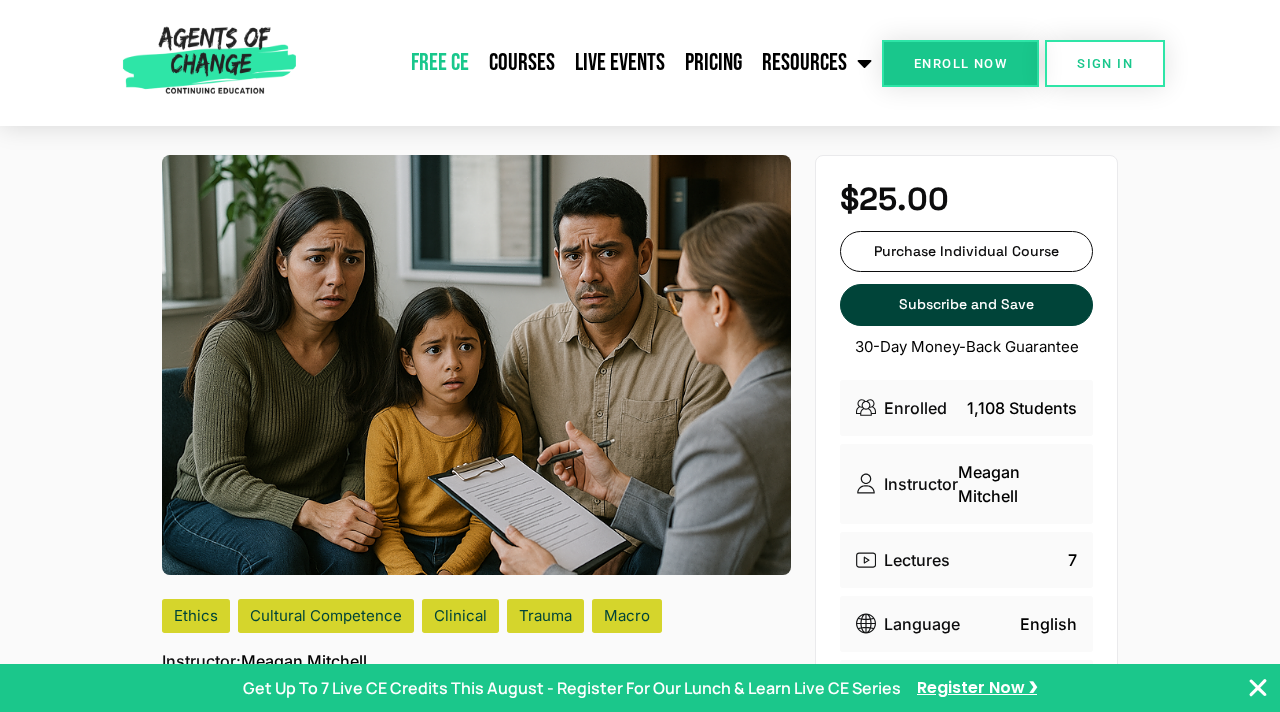 click on "Free CE" 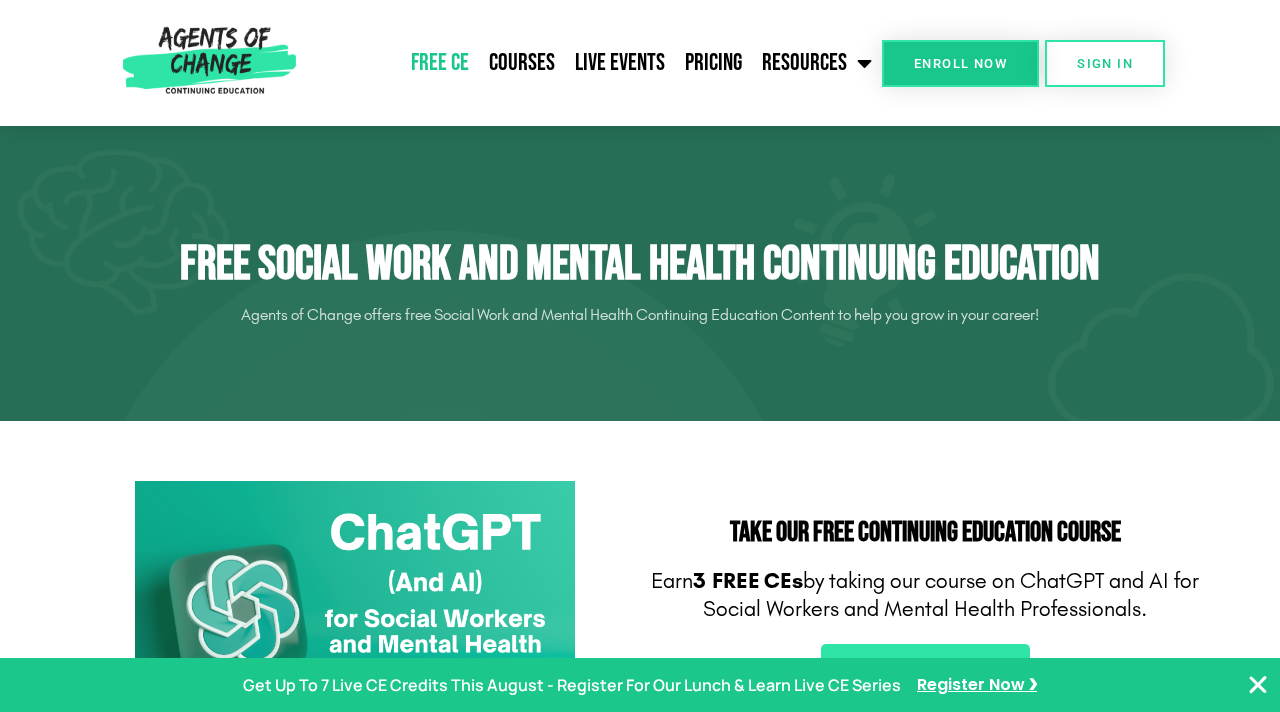 scroll, scrollTop: 401, scrollLeft: 0, axis: vertical 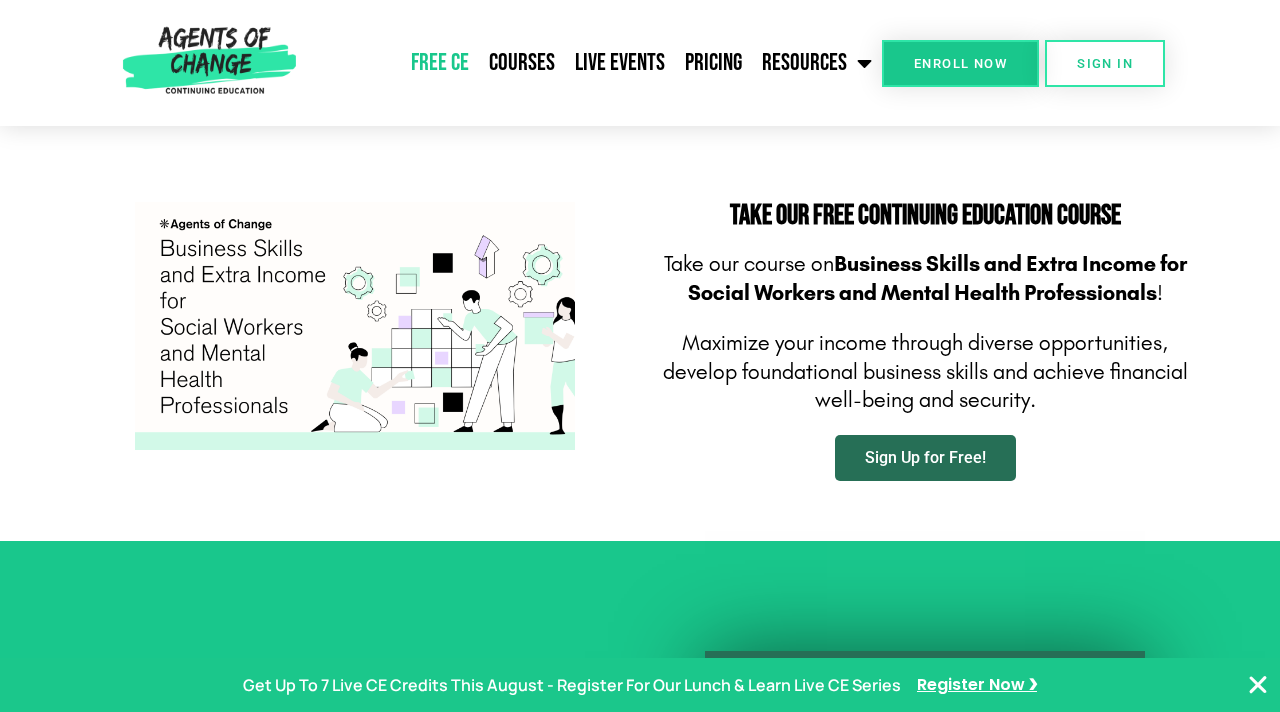 click on "Sign Up for Free!" at bounding box center [925, 458] 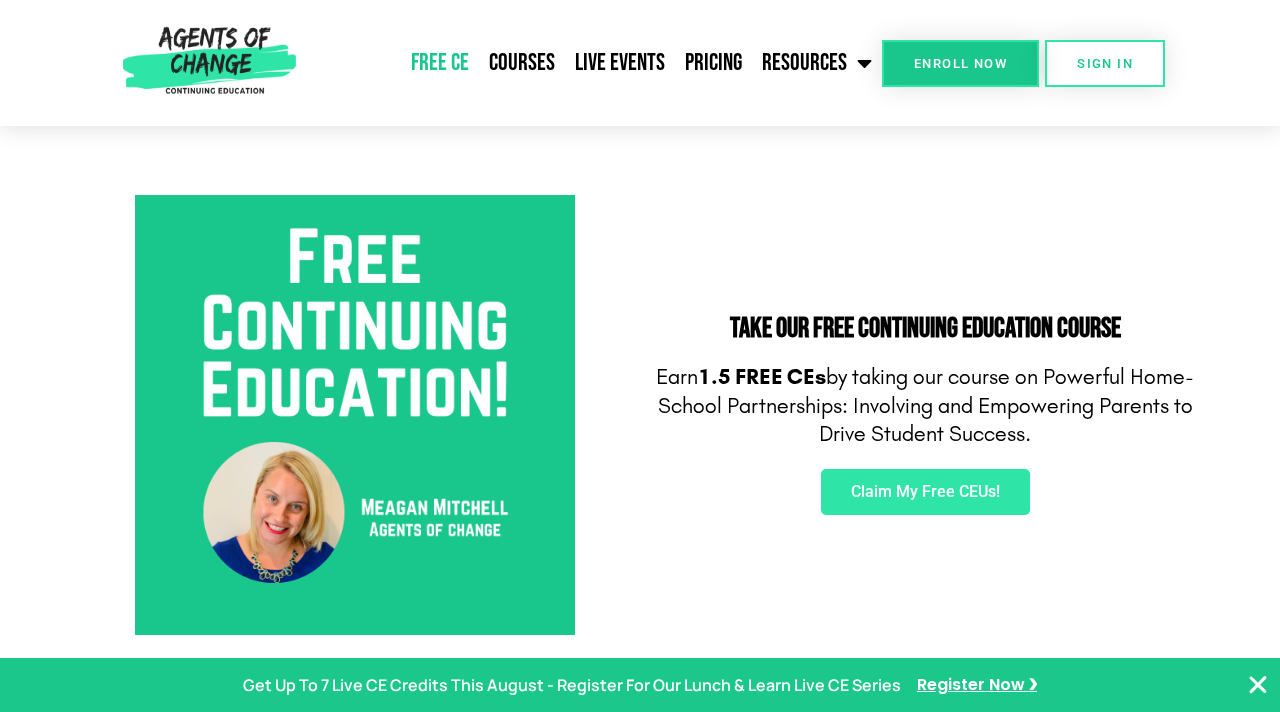 scroll, scrollTop: 651, scrollLeft: 0, axis: vertical 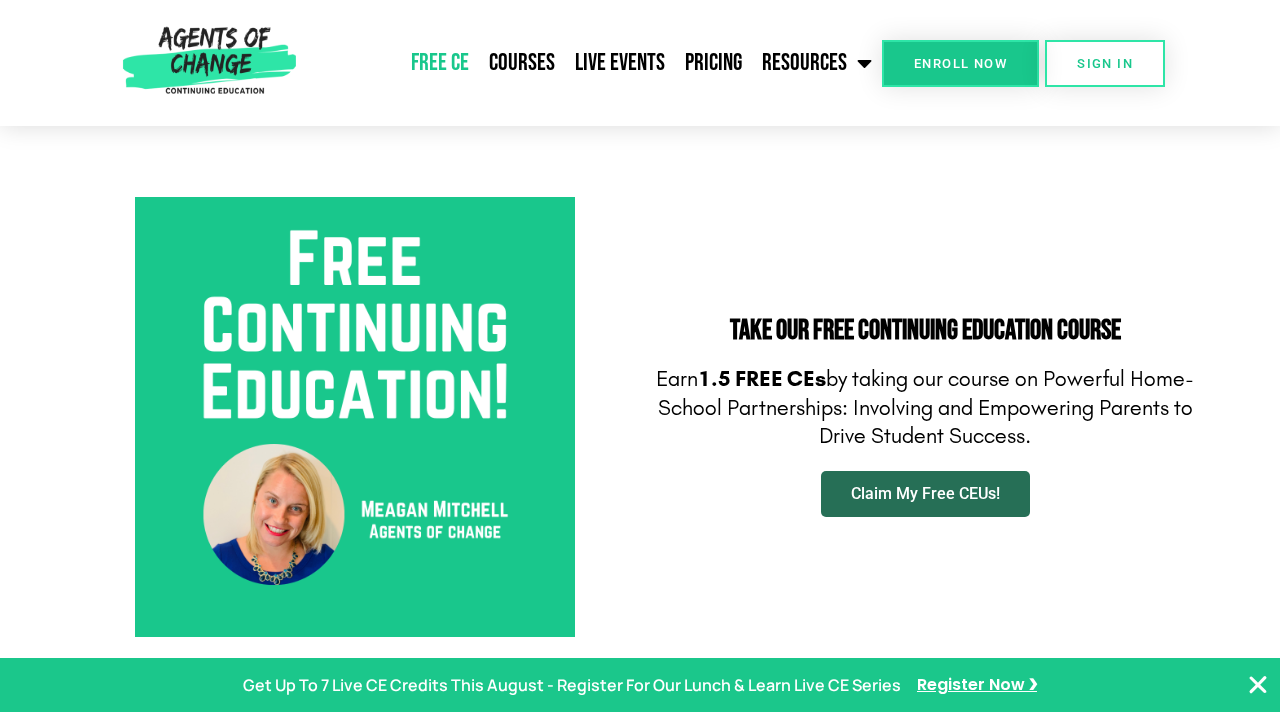click on "Claim My Free CEUs!" at bounding box center (925, 494) 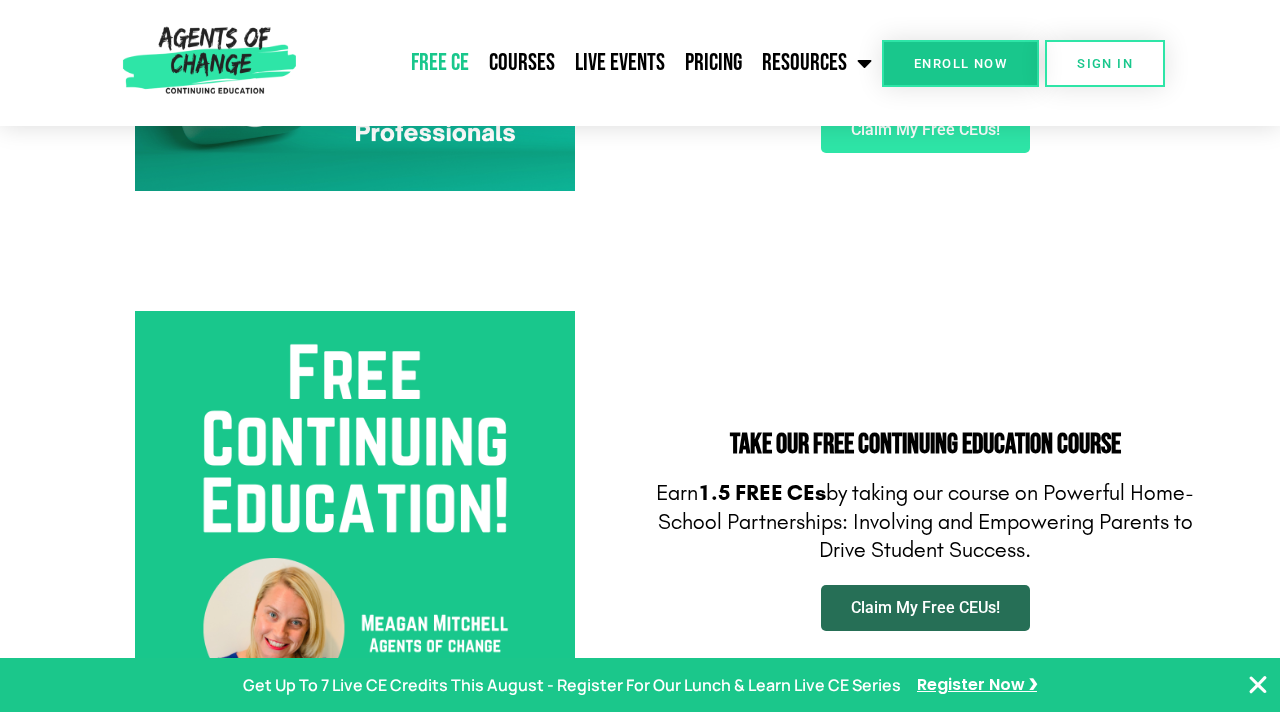 scroll, scrollTop: 523, scrollLeft: 0, axis: vertical 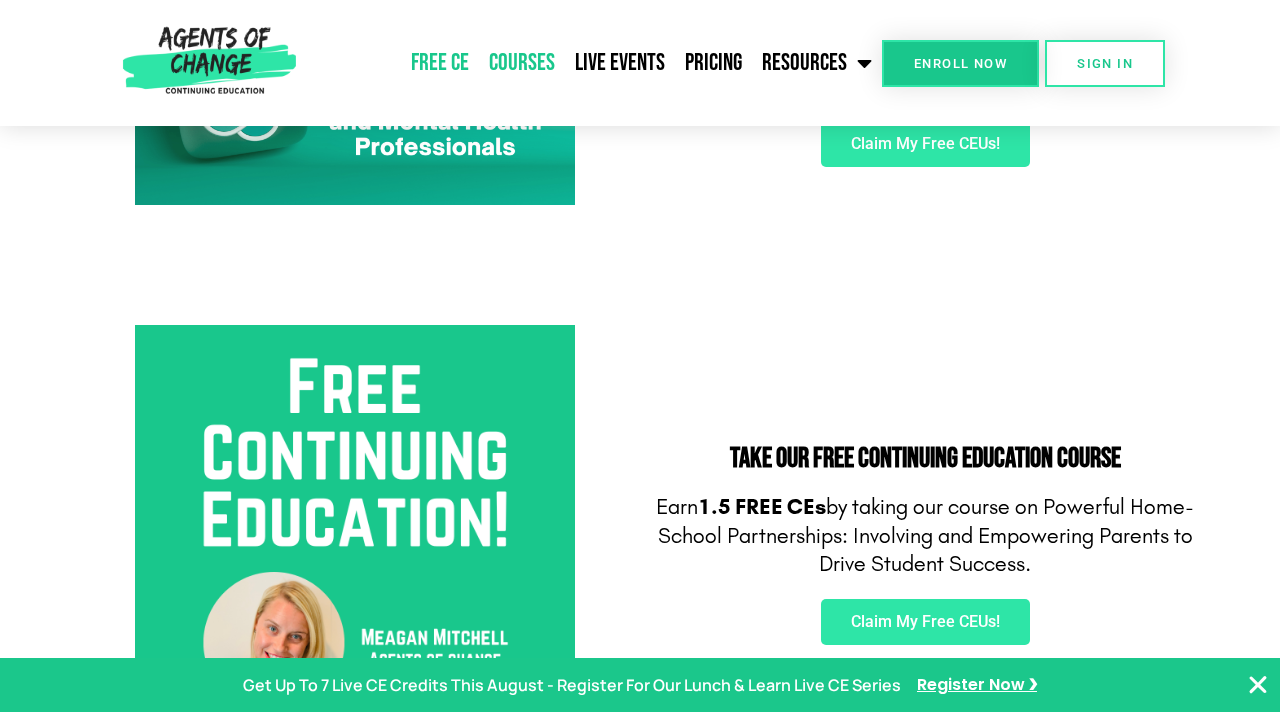 click on "Courses" 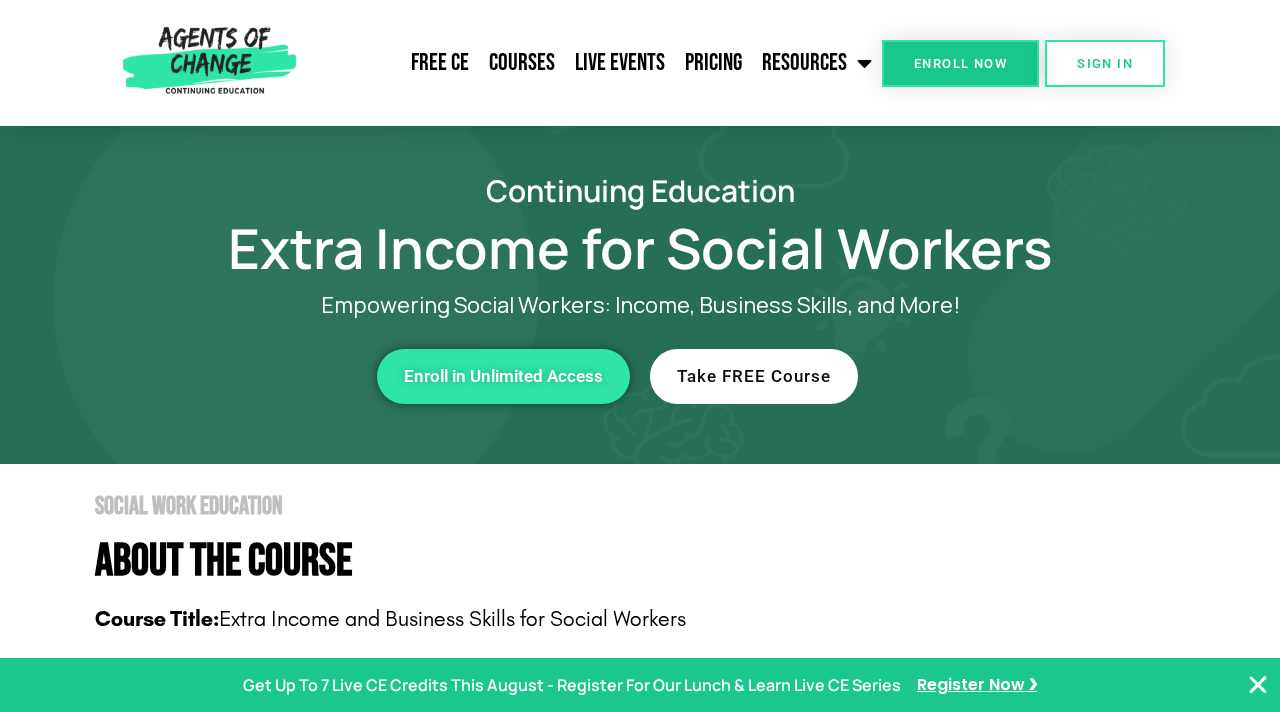 scroll, scrollTop: 48, scrollLeft: 0, axis: vertical 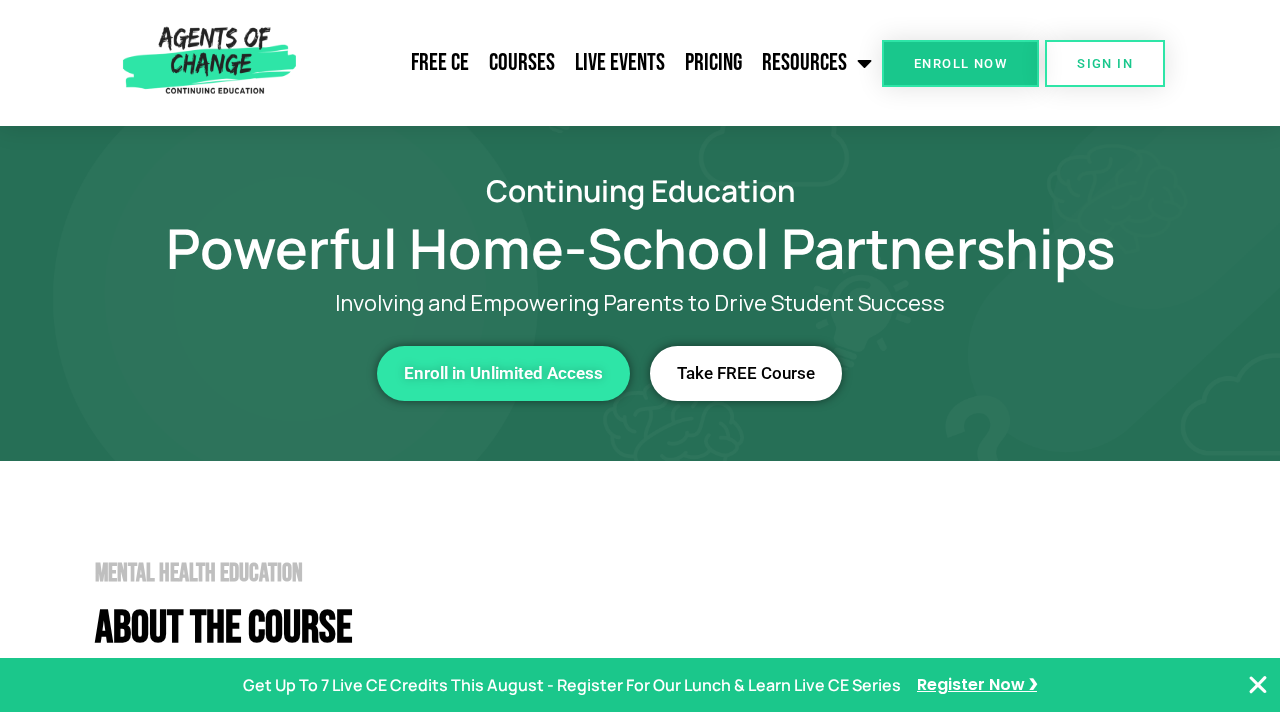 click on "Take FREE Course" at bounding box center [746, 373] 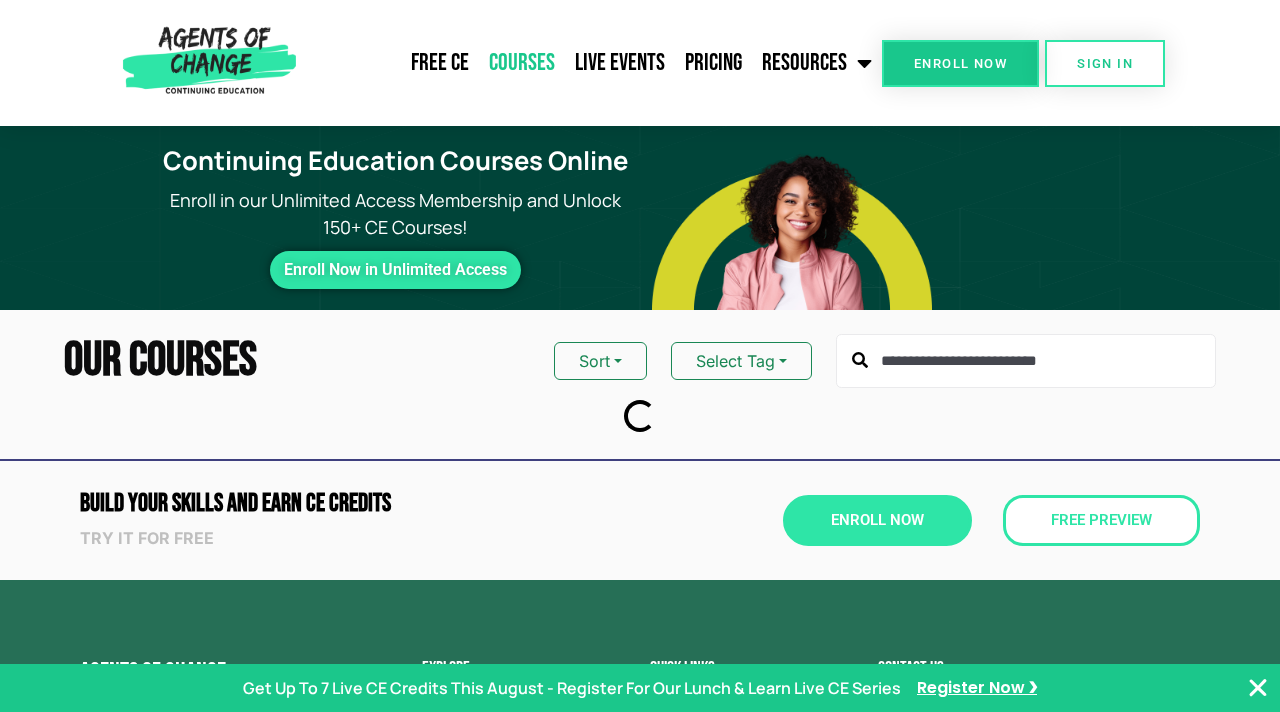 scroll, scrollTop: 0, scrollLeft: 0, axis: both 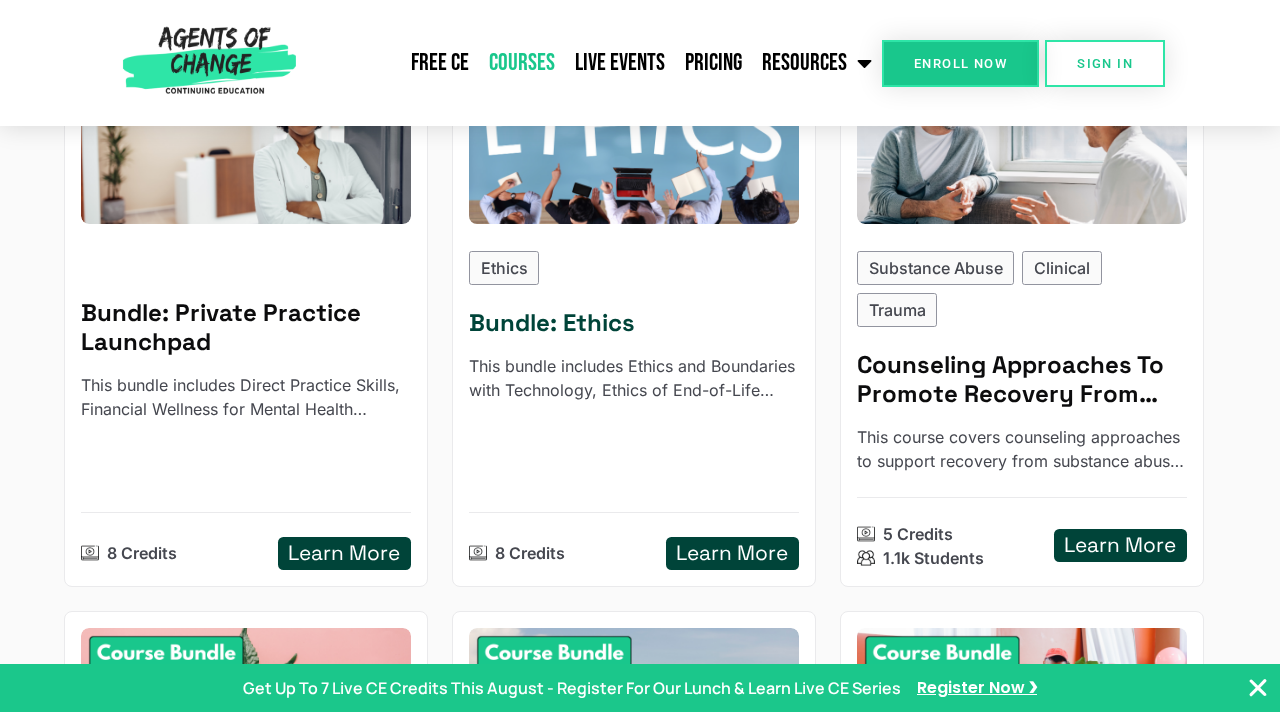 click on "Learn More" at bounding box center (732, 553) 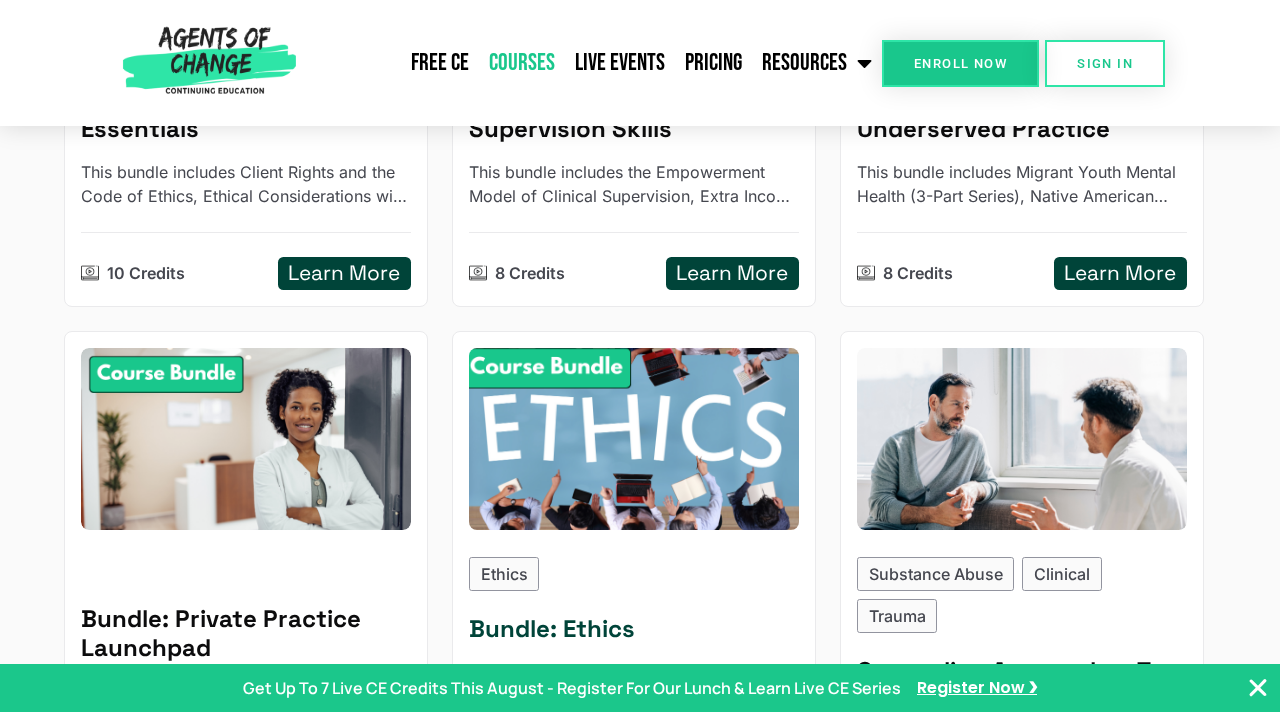 scroll, scrollTop: 0, scrollLeft: 0, axis: both 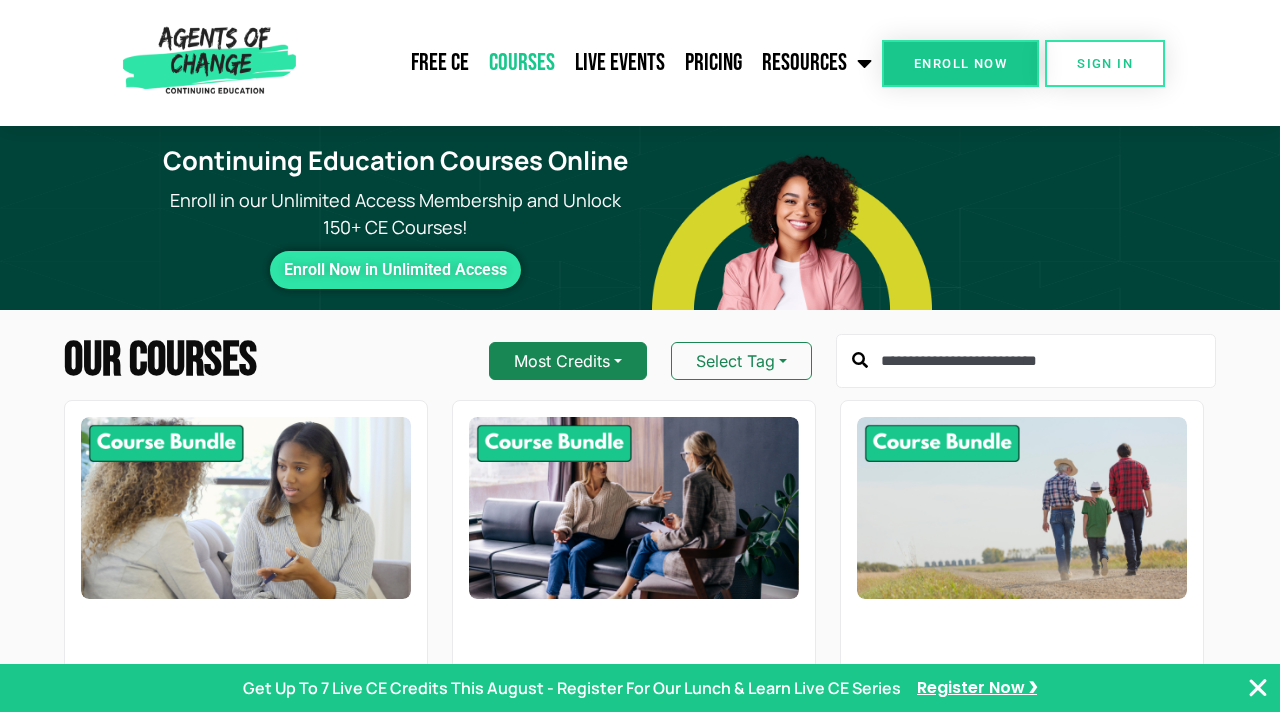 click on "Most Credits" at bounding box center (568, 361) 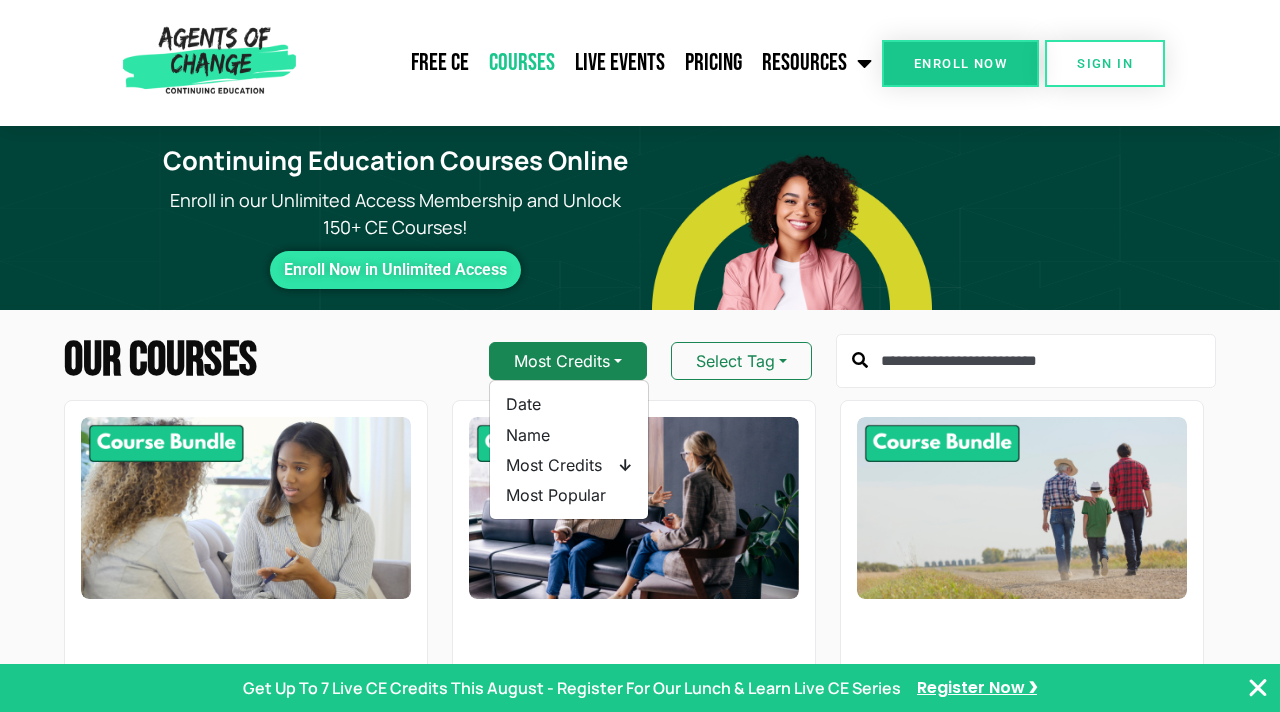 click on "Most Credits" at bounding box center [568, 361] 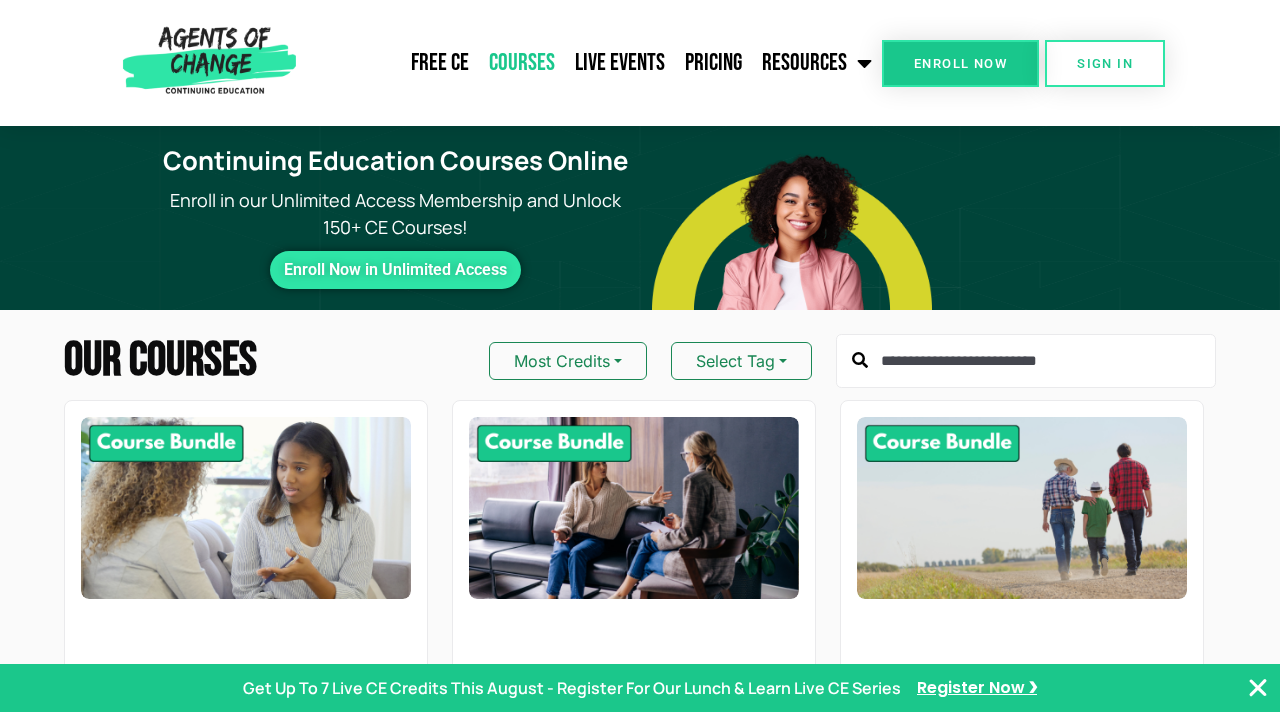 click at bounding box center [209, 63] 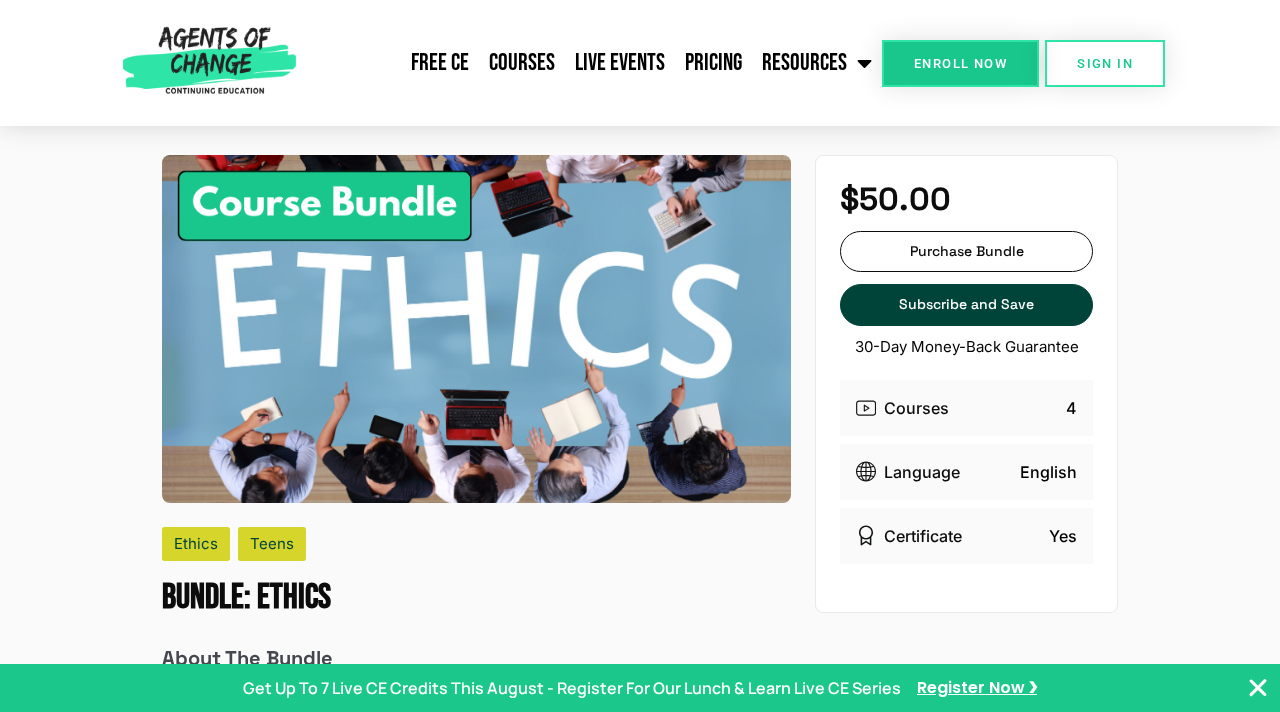 scroll, scrollTop: 0, scrollLeft: 0, axis: both 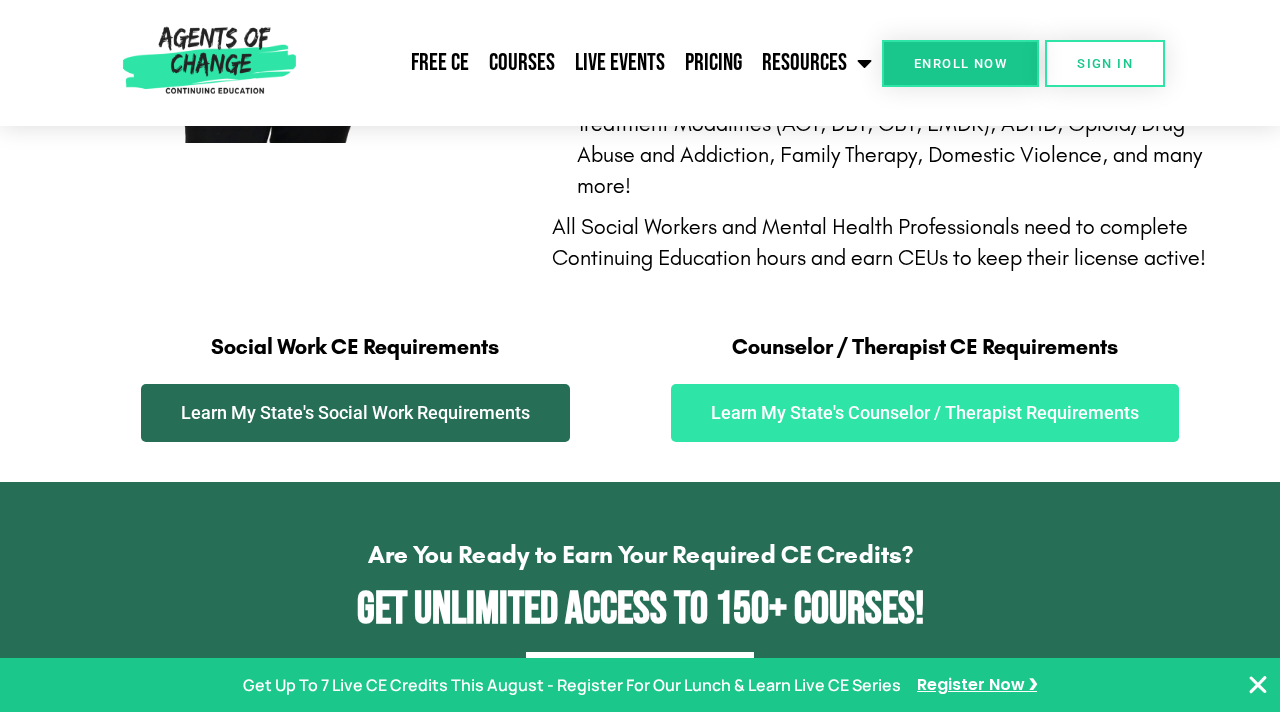 click on "Learn My State's Social Work Requirements" at bounding box center [355, 413] 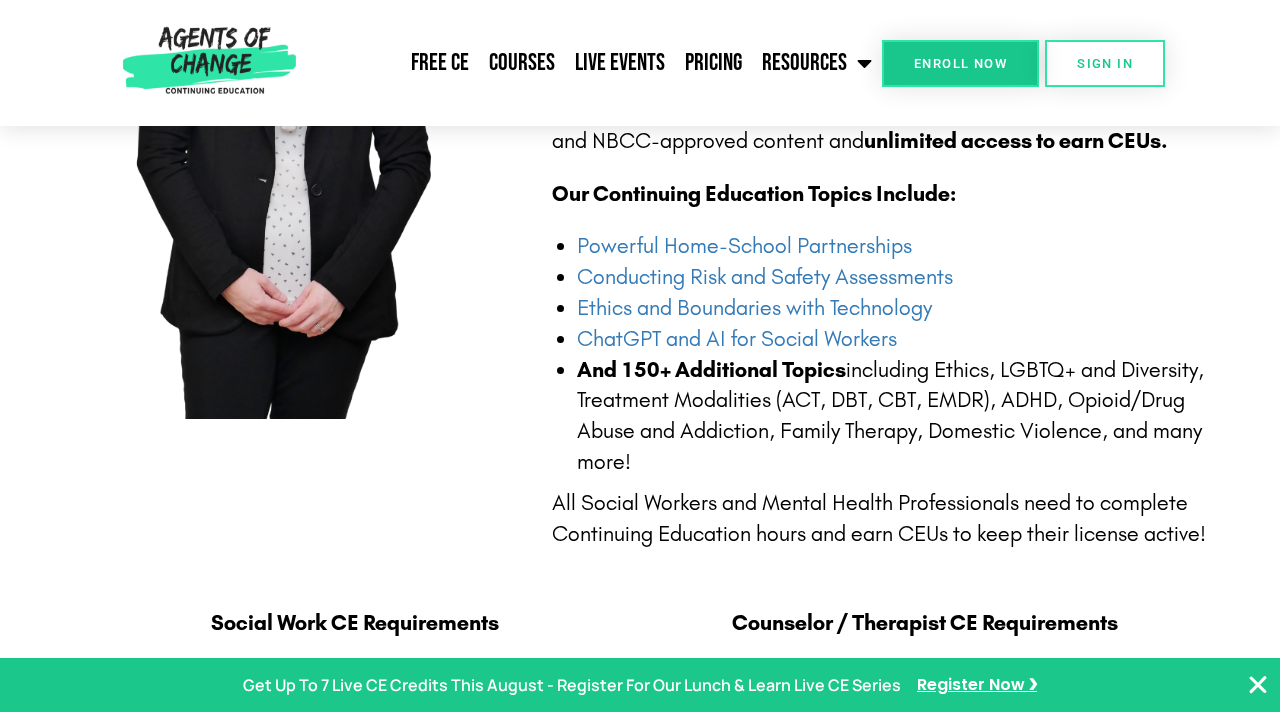 scroll, scrollTop: 700, scrollLeft: 0, axis: vertical 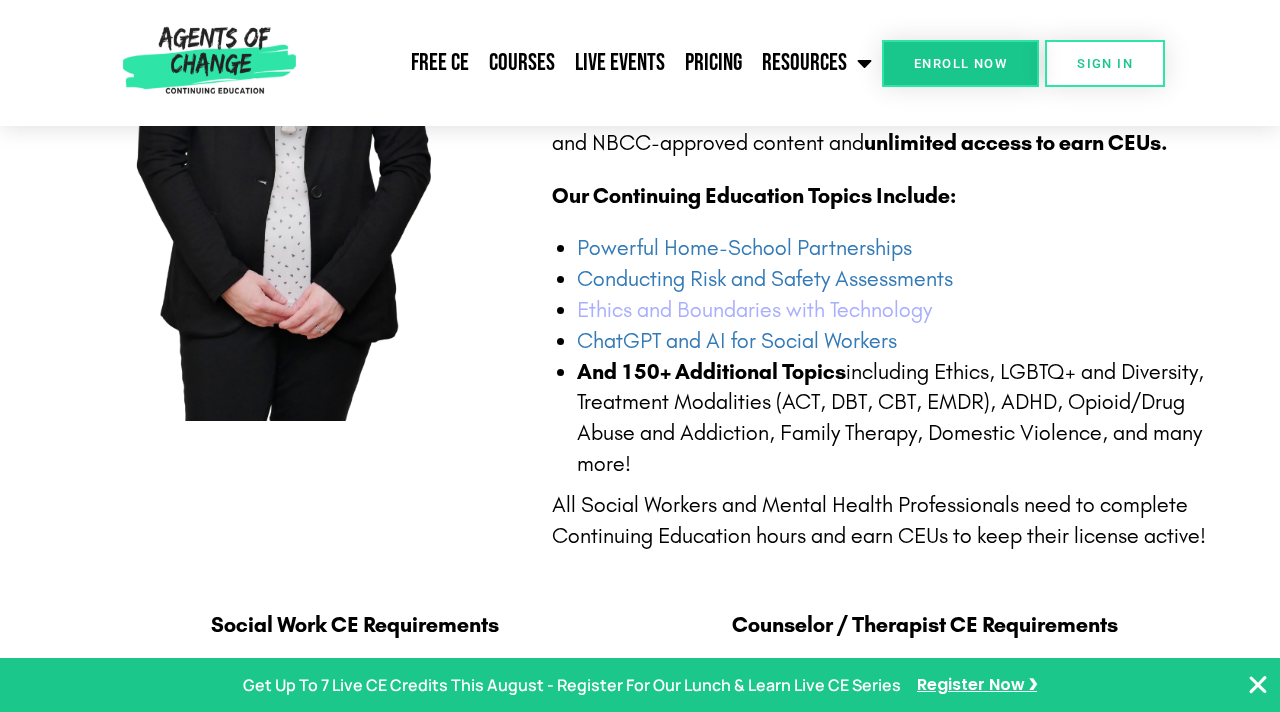 click on "Ethics and Boundaries with Technology" at bounding box center [754, 310] 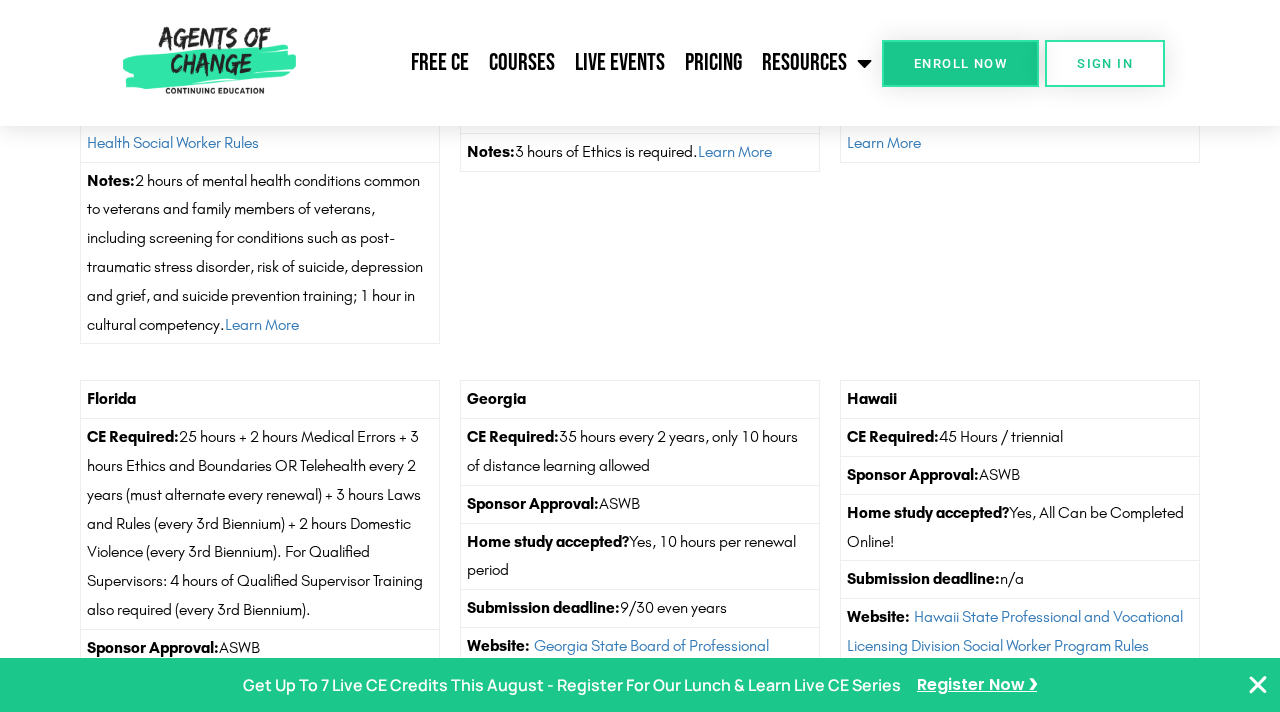 scroll, scrollTop: 1626, scrollLeft: 0, axis: vertical 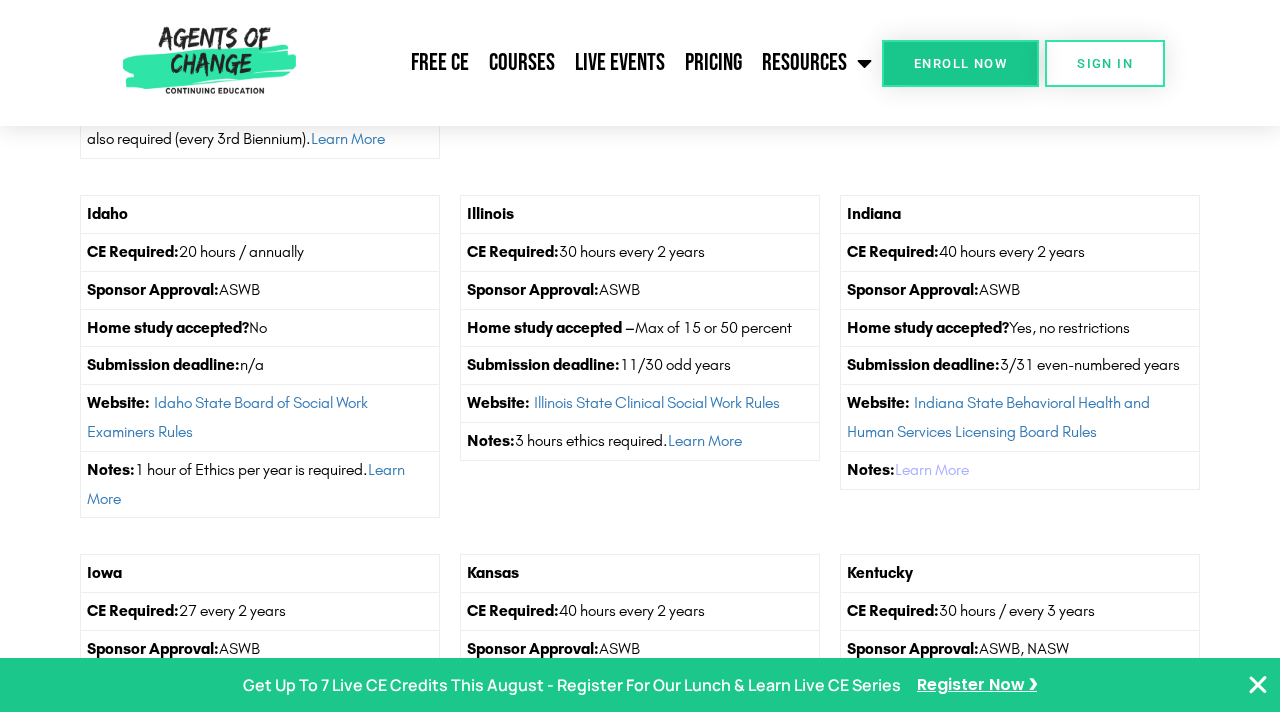 click on "Learn More" at bounding box center (932, 469) 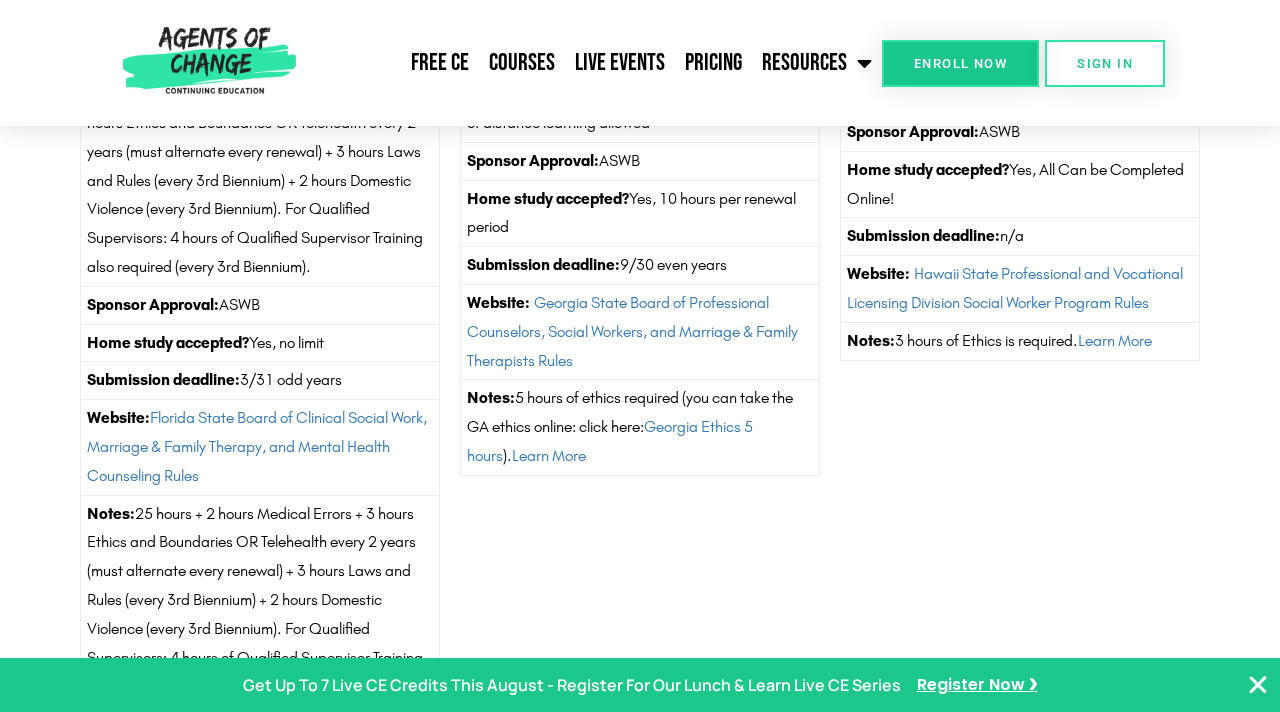 scroll, scrollTop: 1798, scrollLeft: 0, axis: vertical 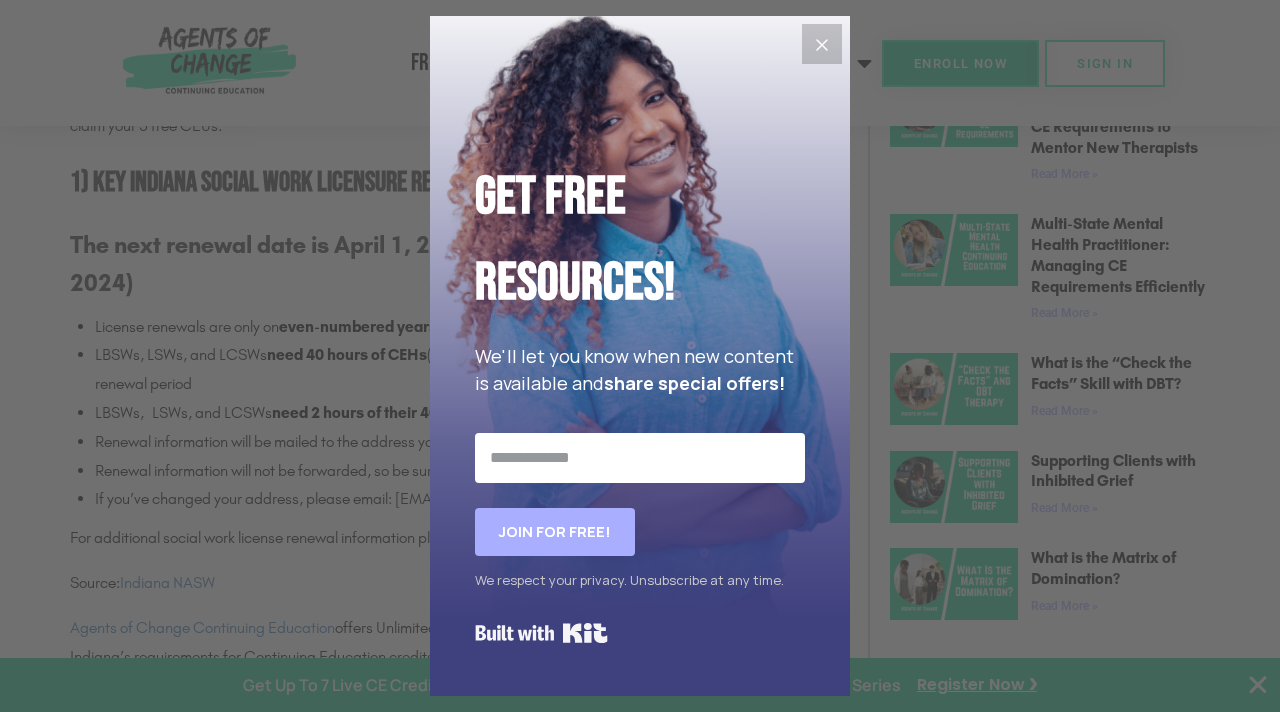 click 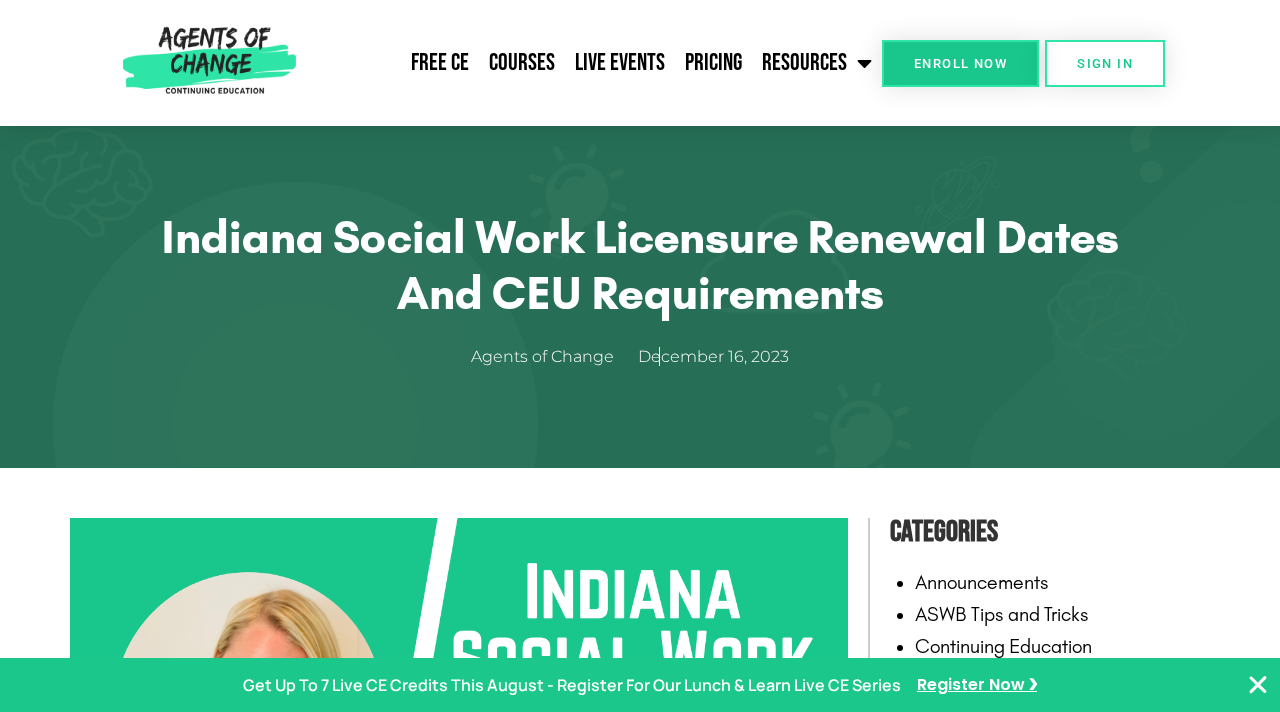 scroll, scrollTop: 0, scrollLeft: 0, axis: both 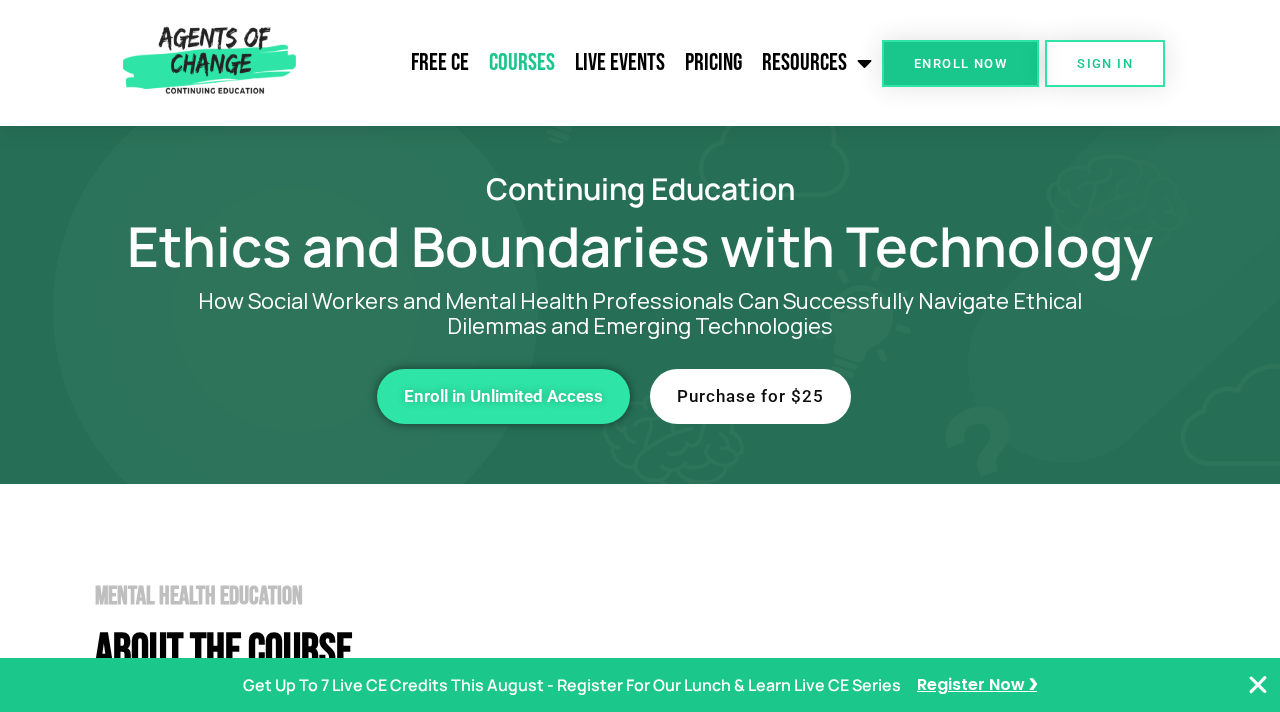 click on "Courses" 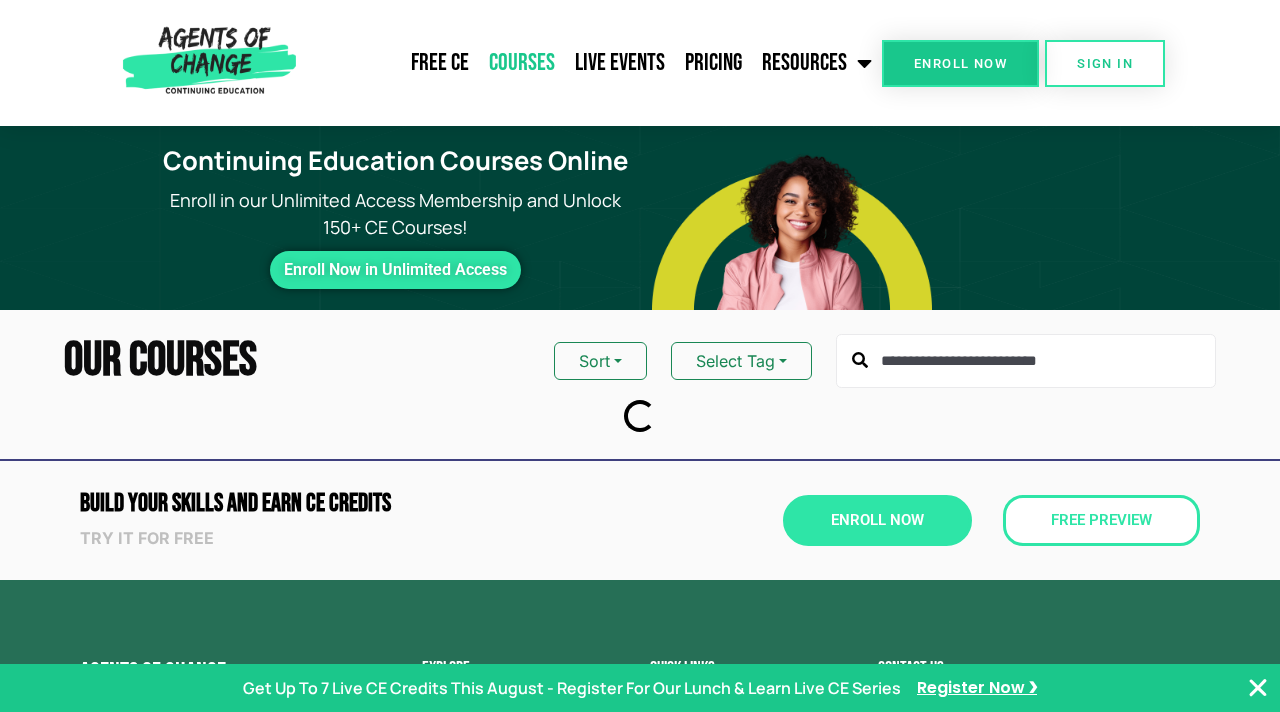 scroll, scrollTop: 0, scrollLeft: 0, axis: both 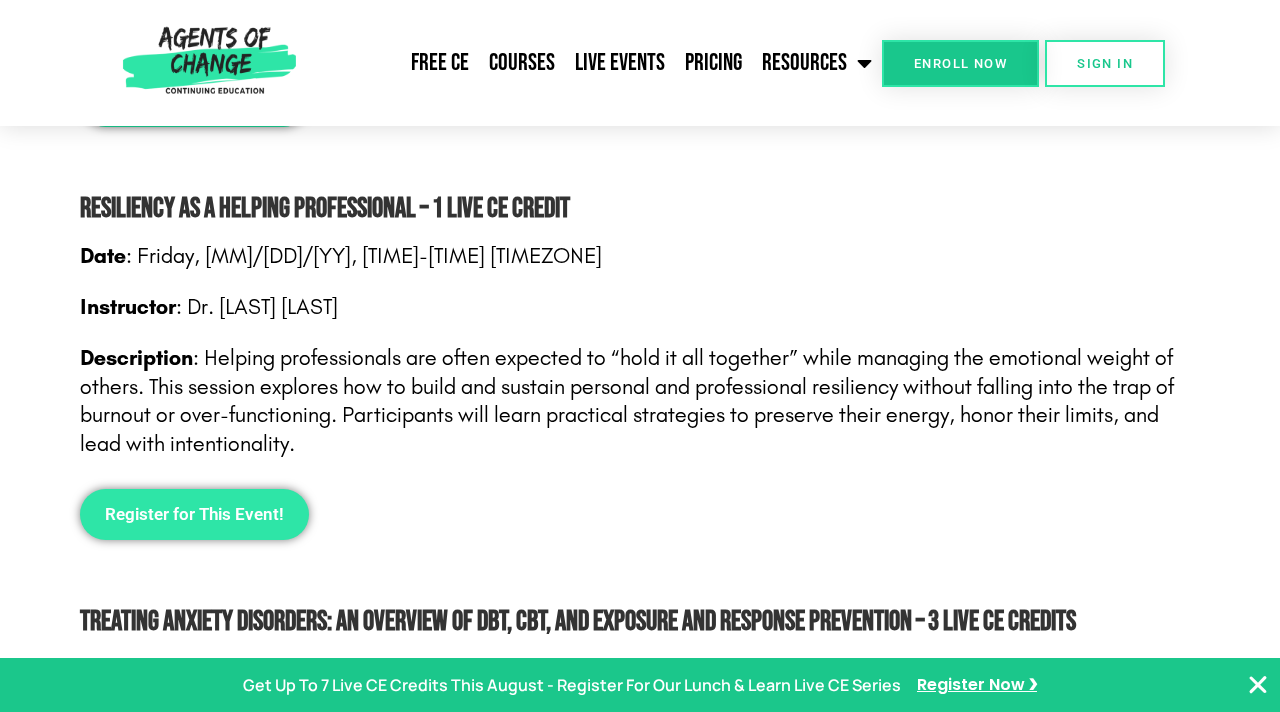 click on "Register for This Event!" at bounding box center [194, 514] 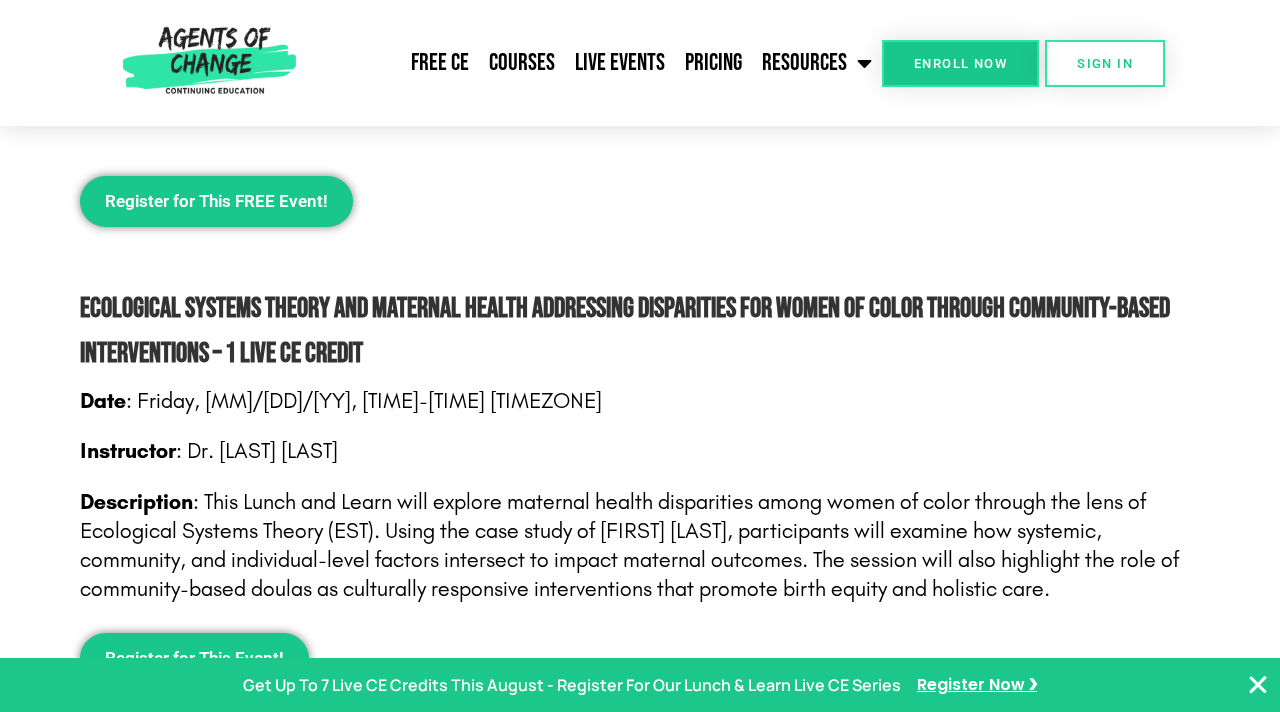 scroll, scrollTop: 1063, scrollLeft: 0, axis: vertical 